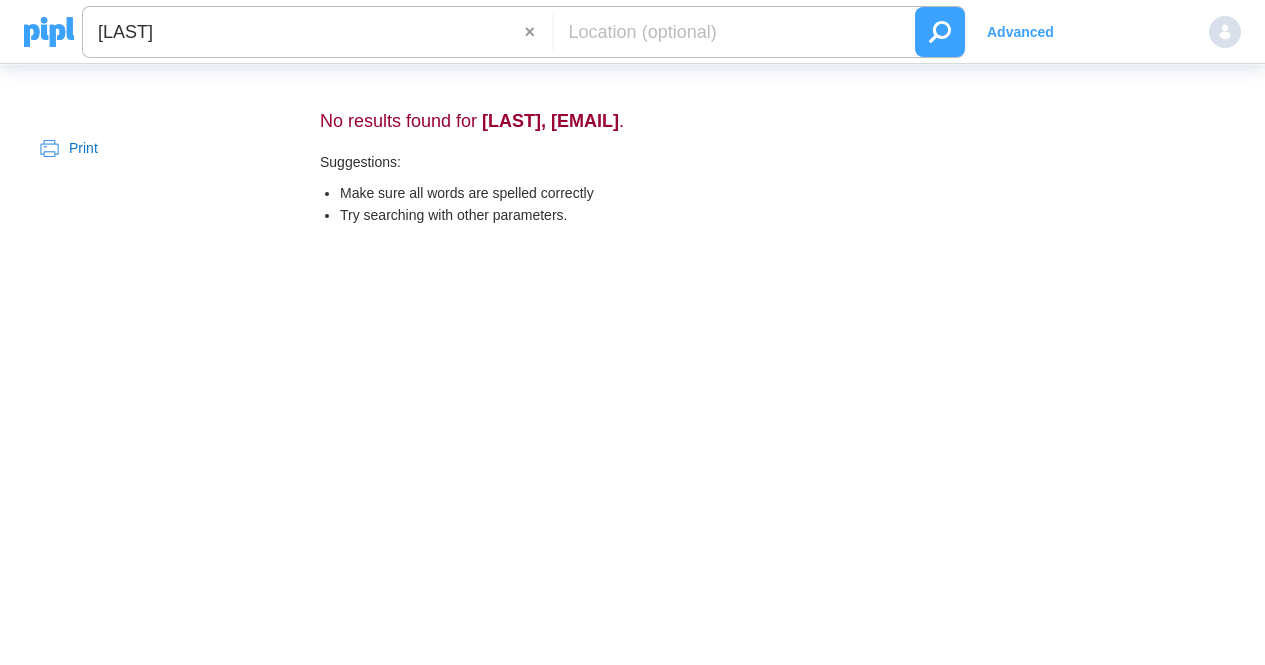 scroll, scrollTop: 0, scrollLeft: 0, axis: both 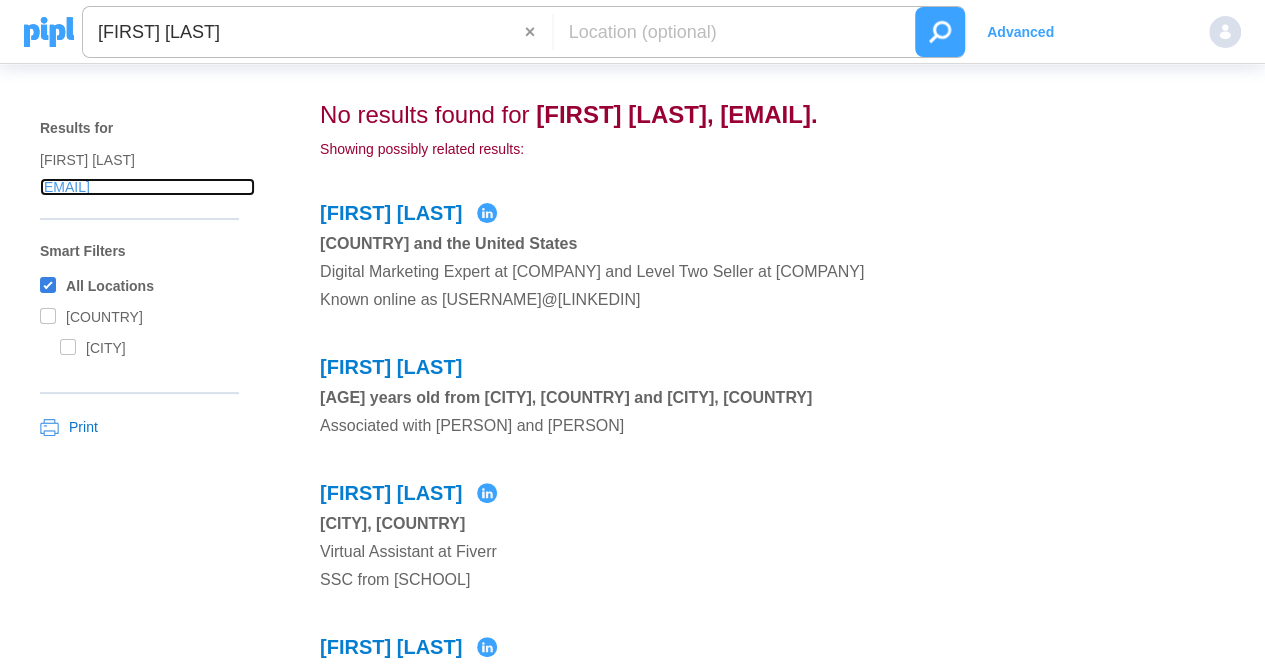 click on "mahibh500@icloud.com" at bounding box center (147, 160) 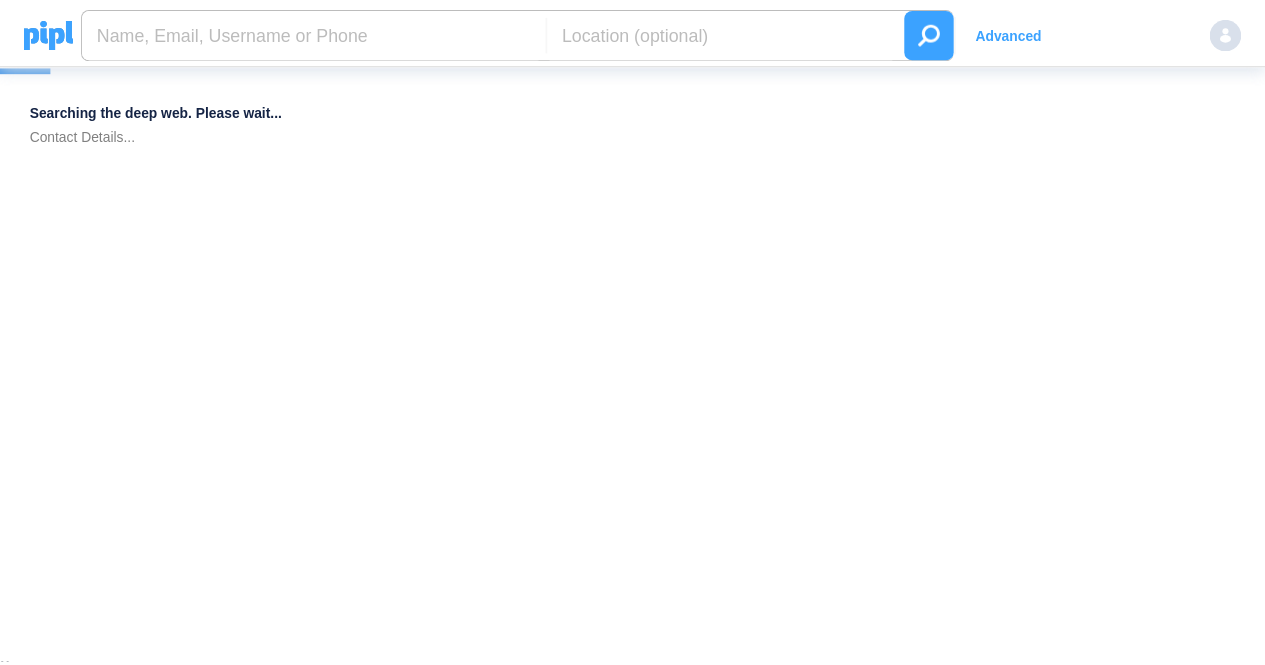 scroll, scrollTop: 0, scrollLeft: 0, axis: both 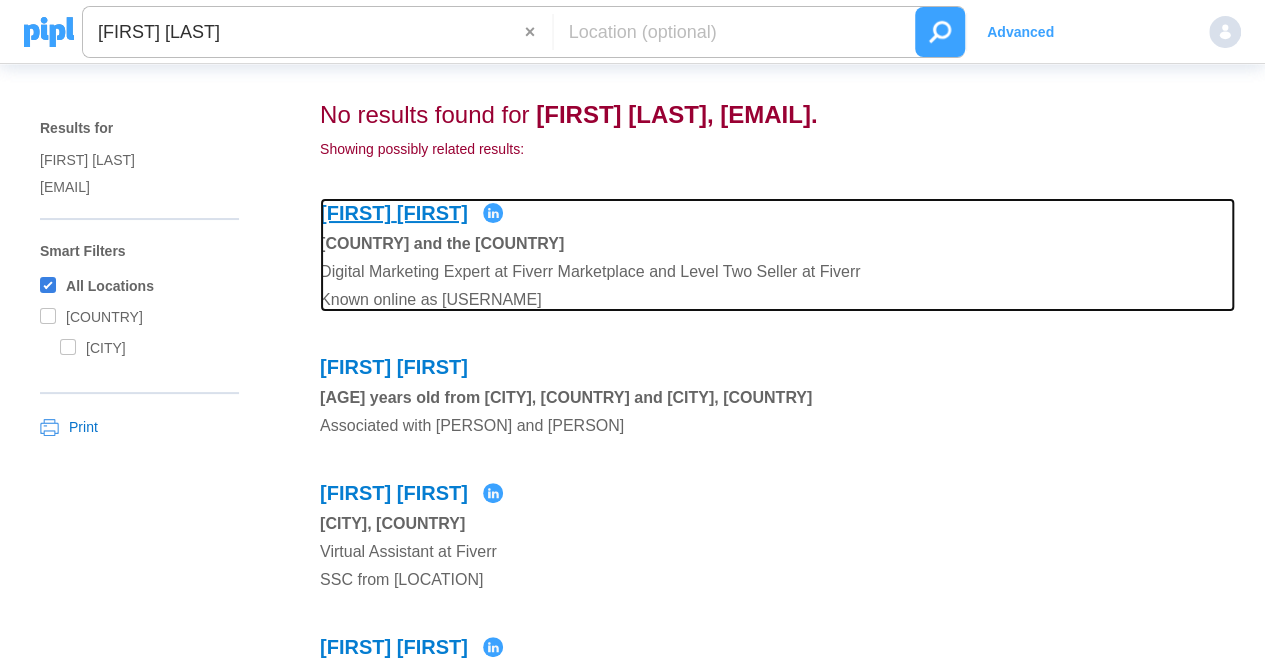 click on "[LAST]" at bounding box center (432, 213) 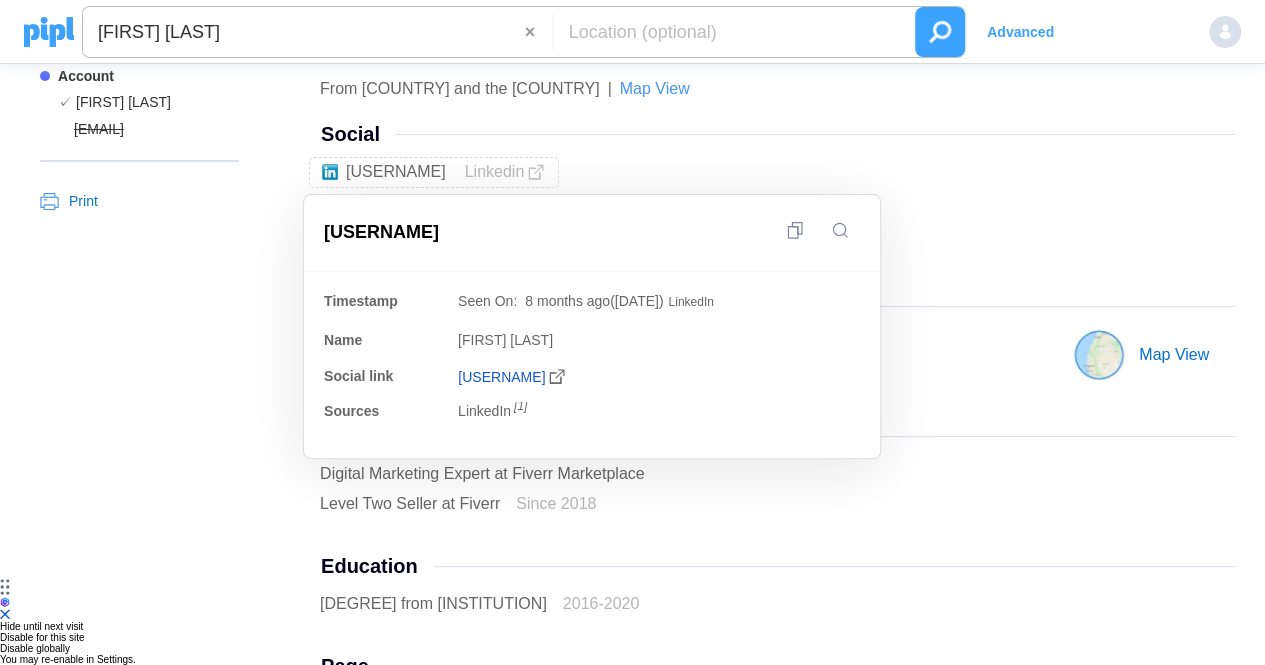 scroll, scrollTop: 100, scrollLeft: 0, axis: vertical 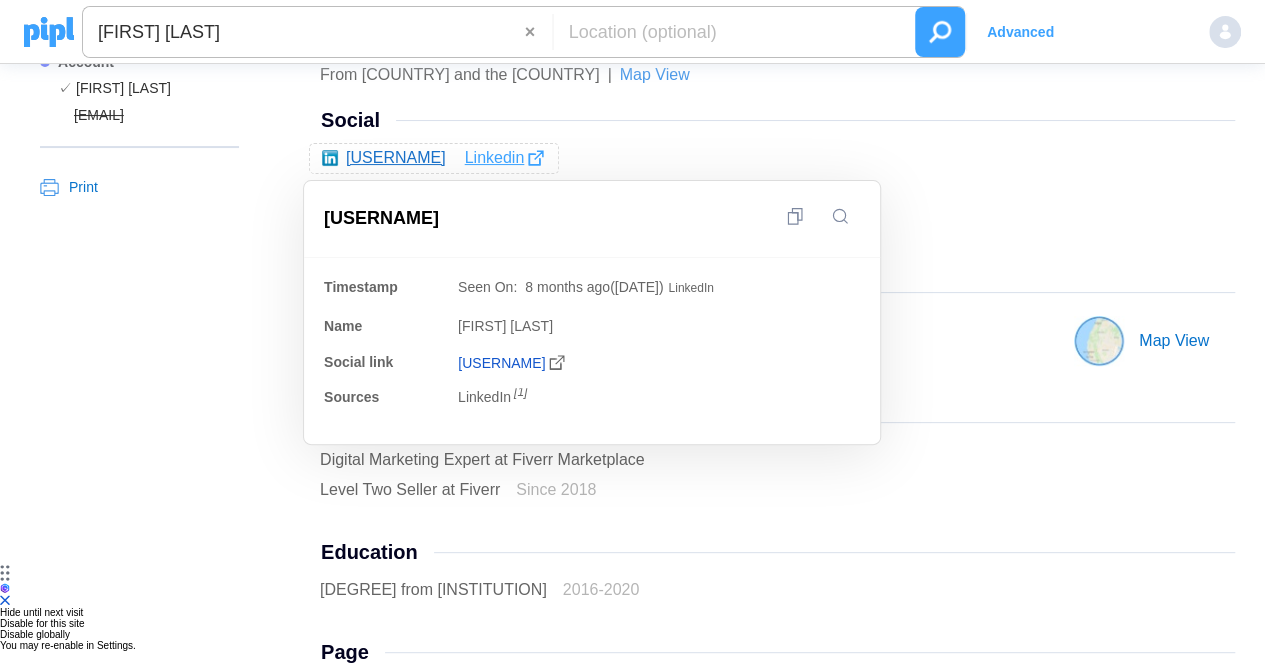 click on "linkedin" at bounding box center (504, 158) 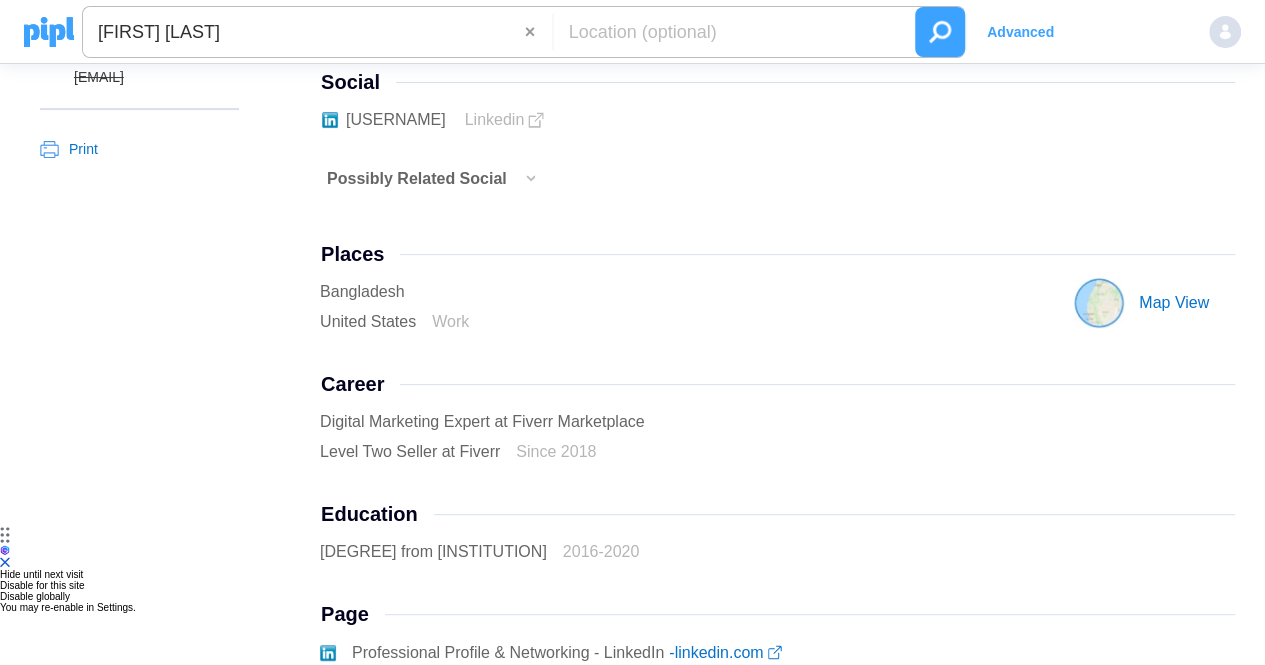 scroll, scrollTop: 400, scrollLeft: 0, axis: vertical 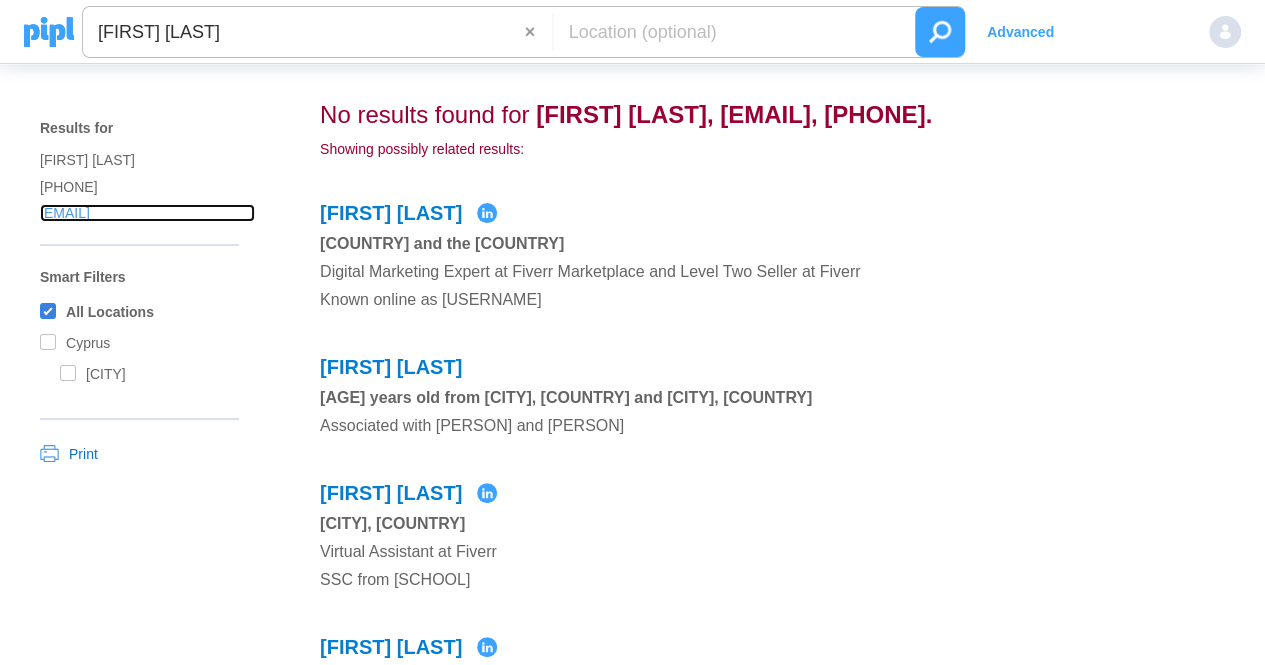 click on "[EMAIL]" at bounding box center [147, 160] 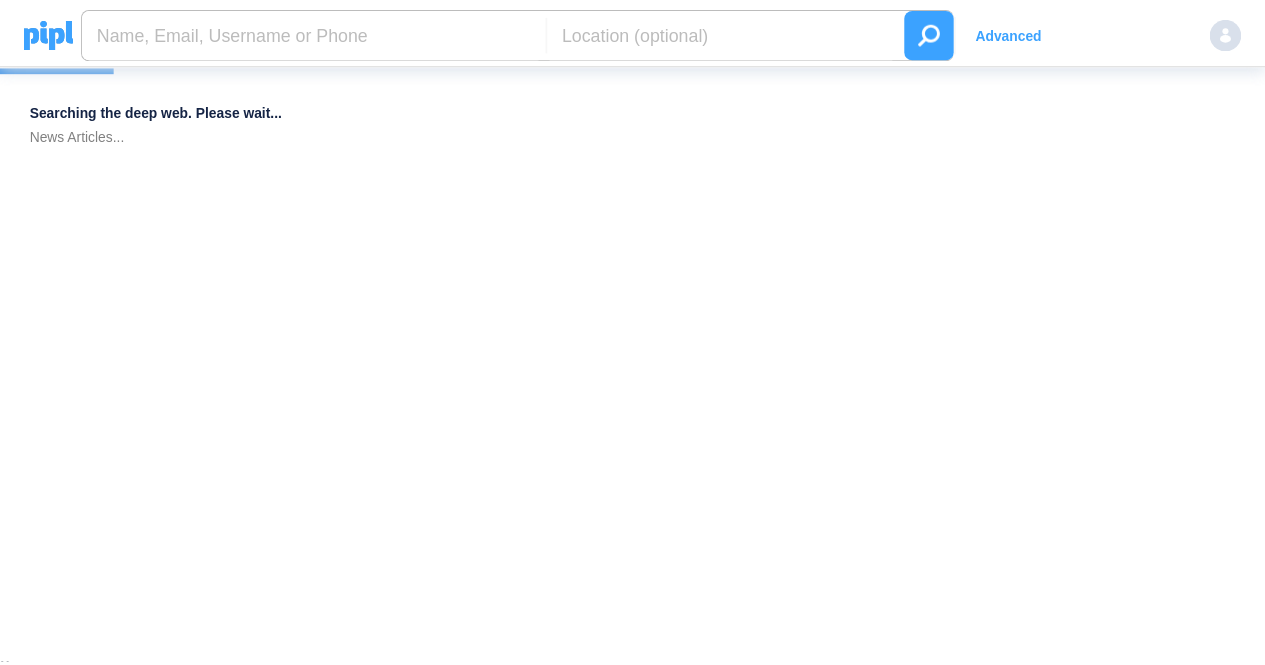 scroll, scrollTop: 0, scrollLeft: 0, axis: both 